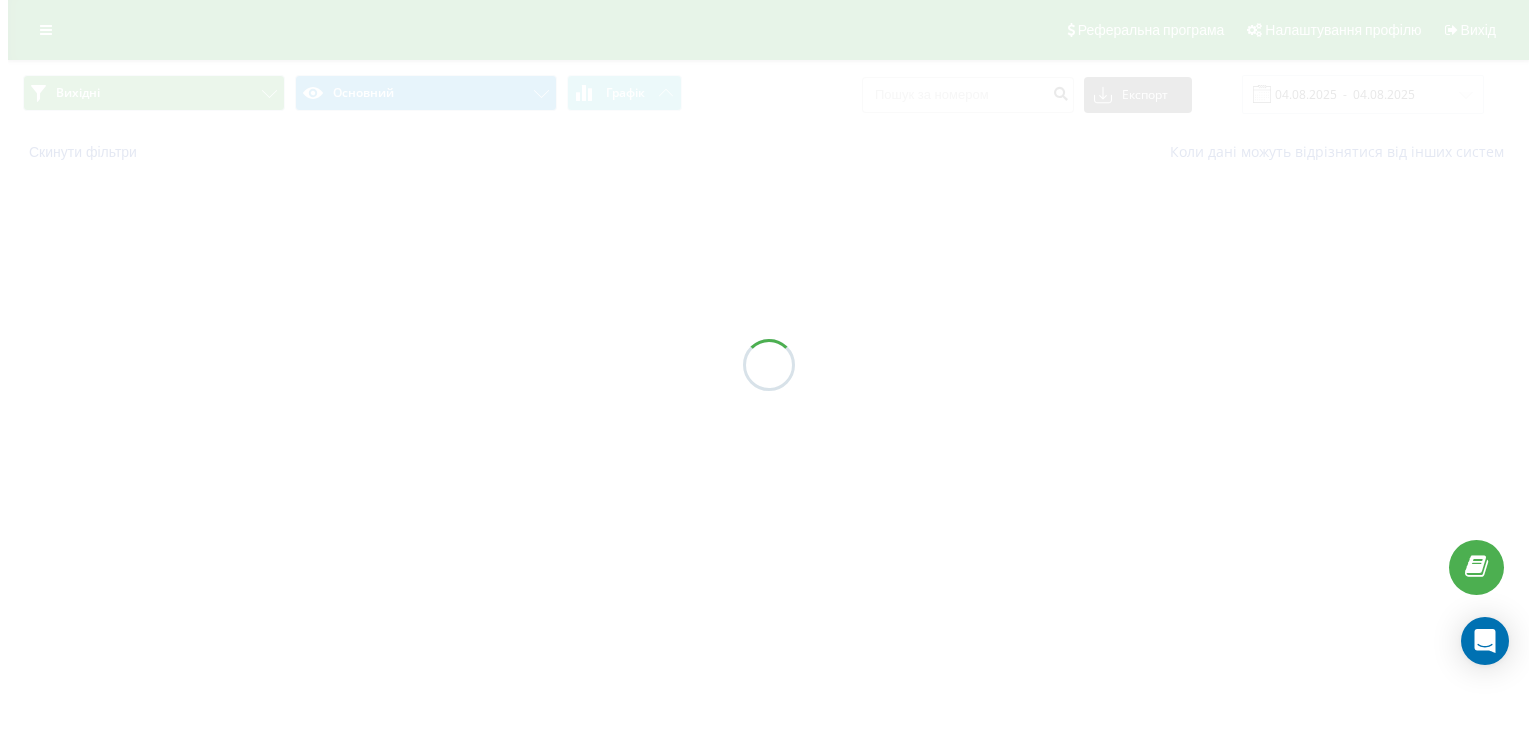 scroll, scrollTop: 0, scrollLeft: 0, axis: both 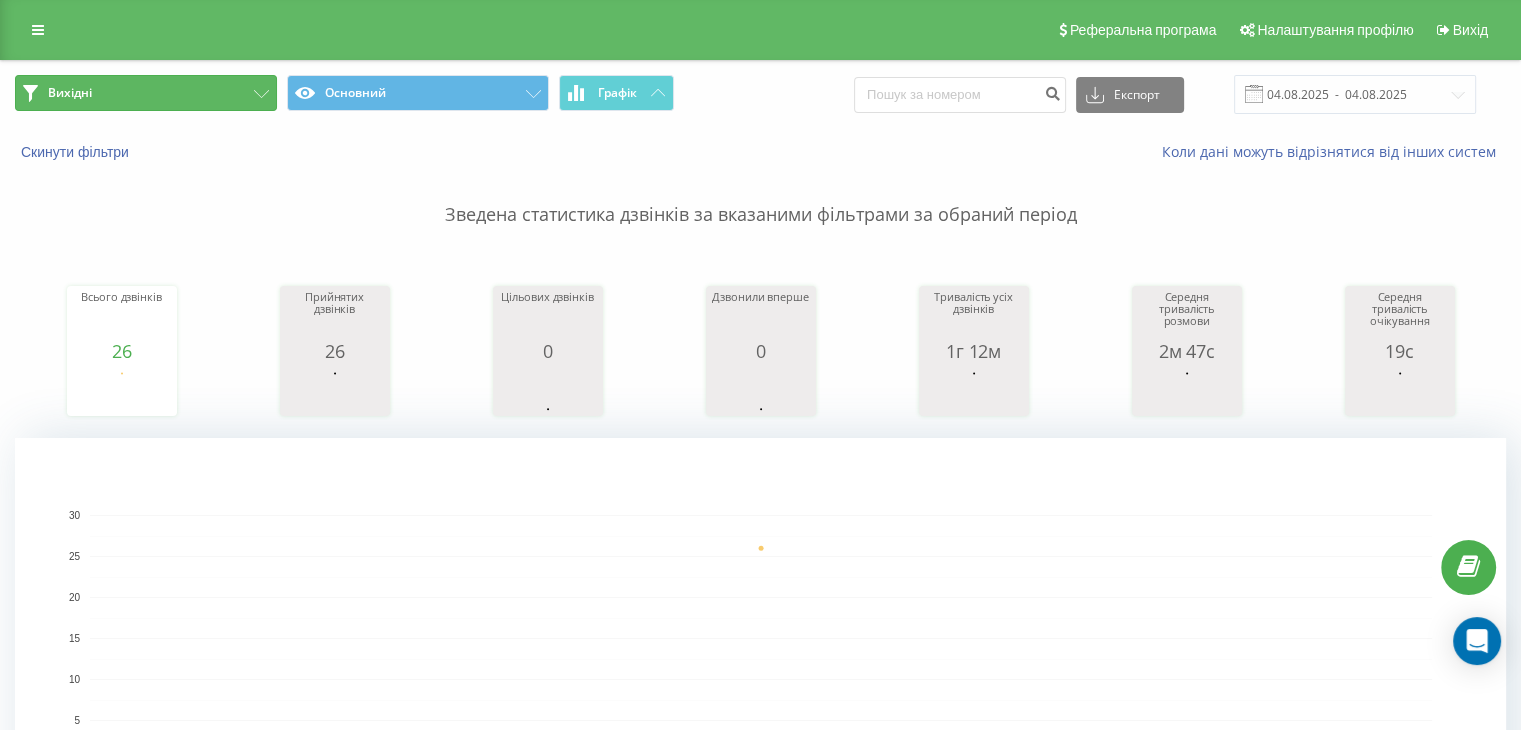 click on "Вихідні" at bounding box center [146, 93] 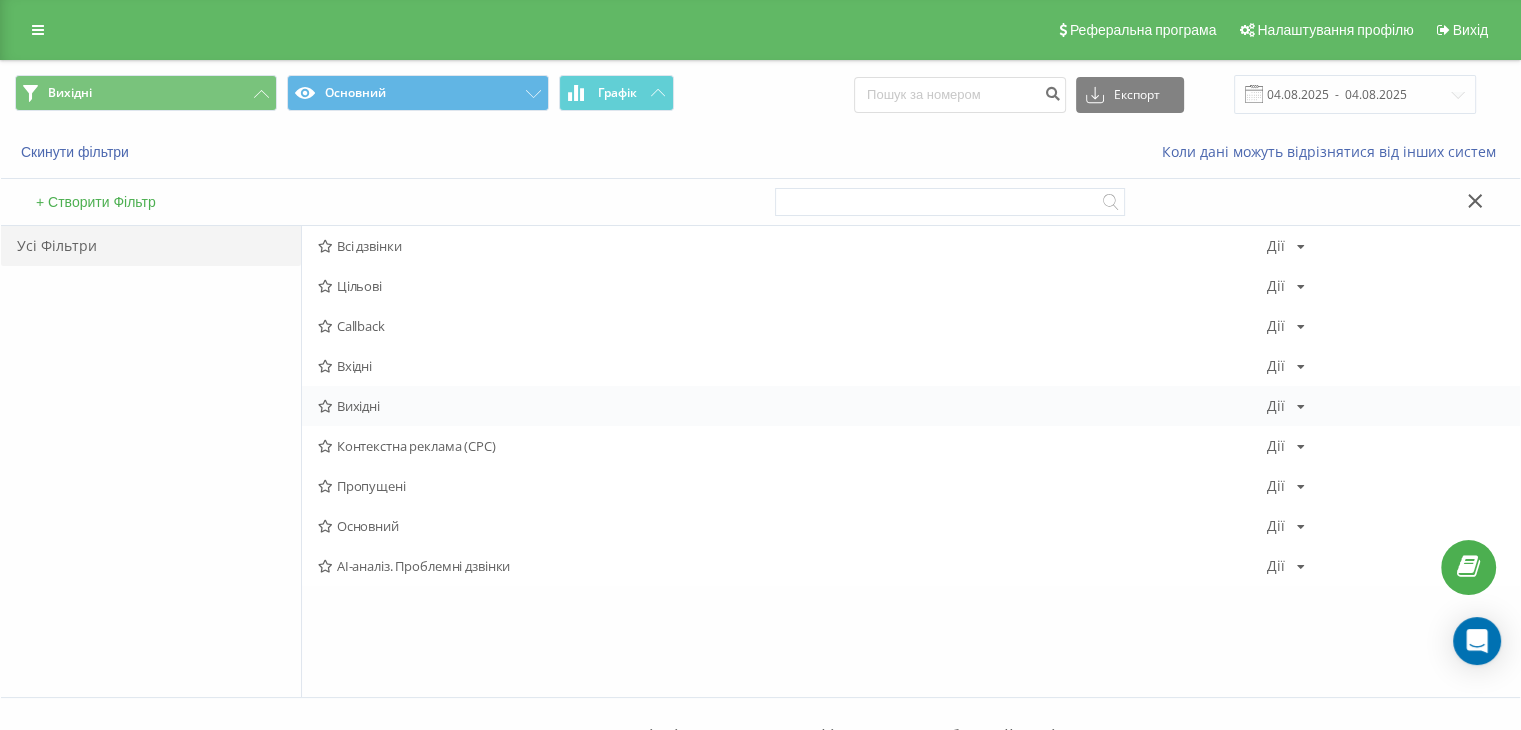 drag, startPoint x: 378, startPoint y: 416, endPoint x: 378, endPoint y: 402, distance: 14 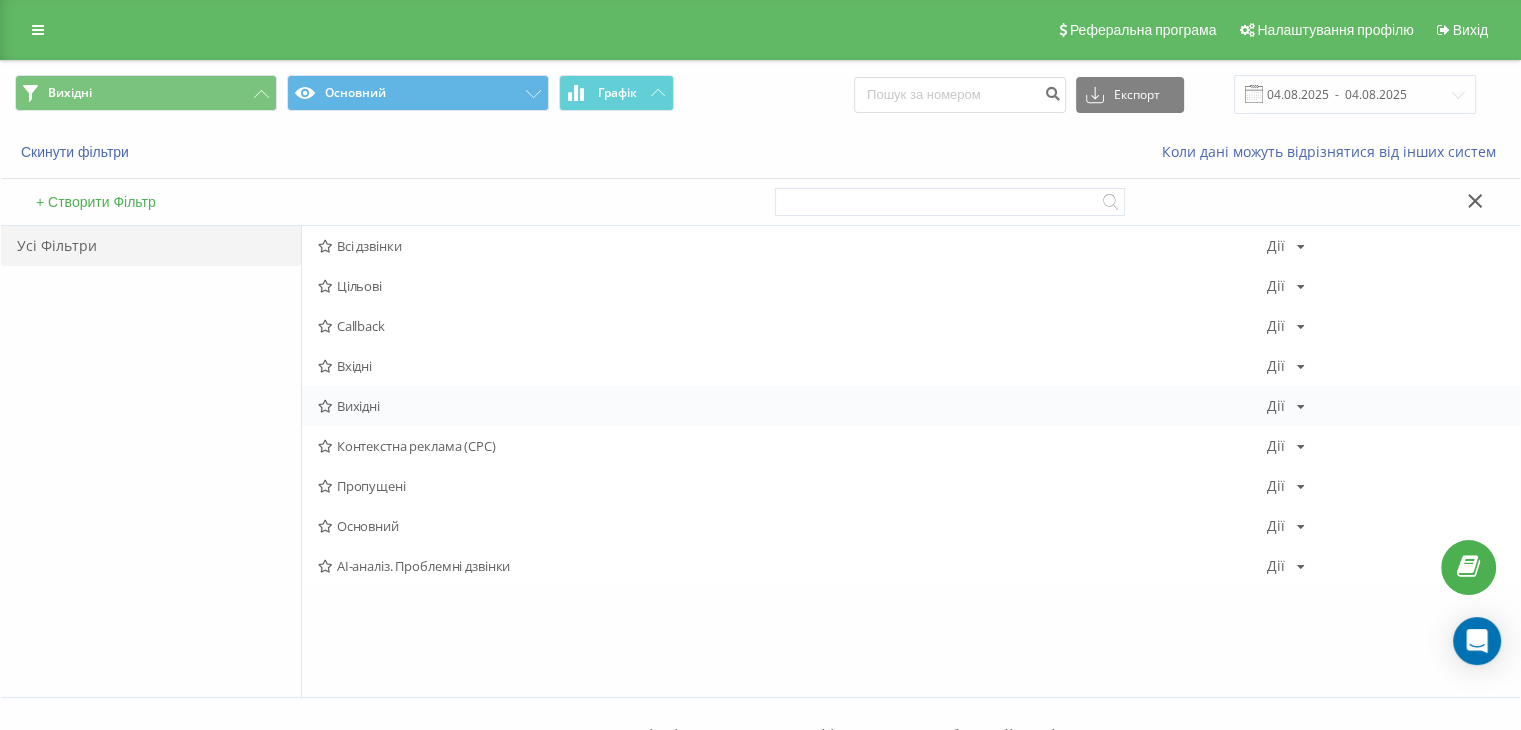 click on "Вихідні" at bounding box center [792, 406] 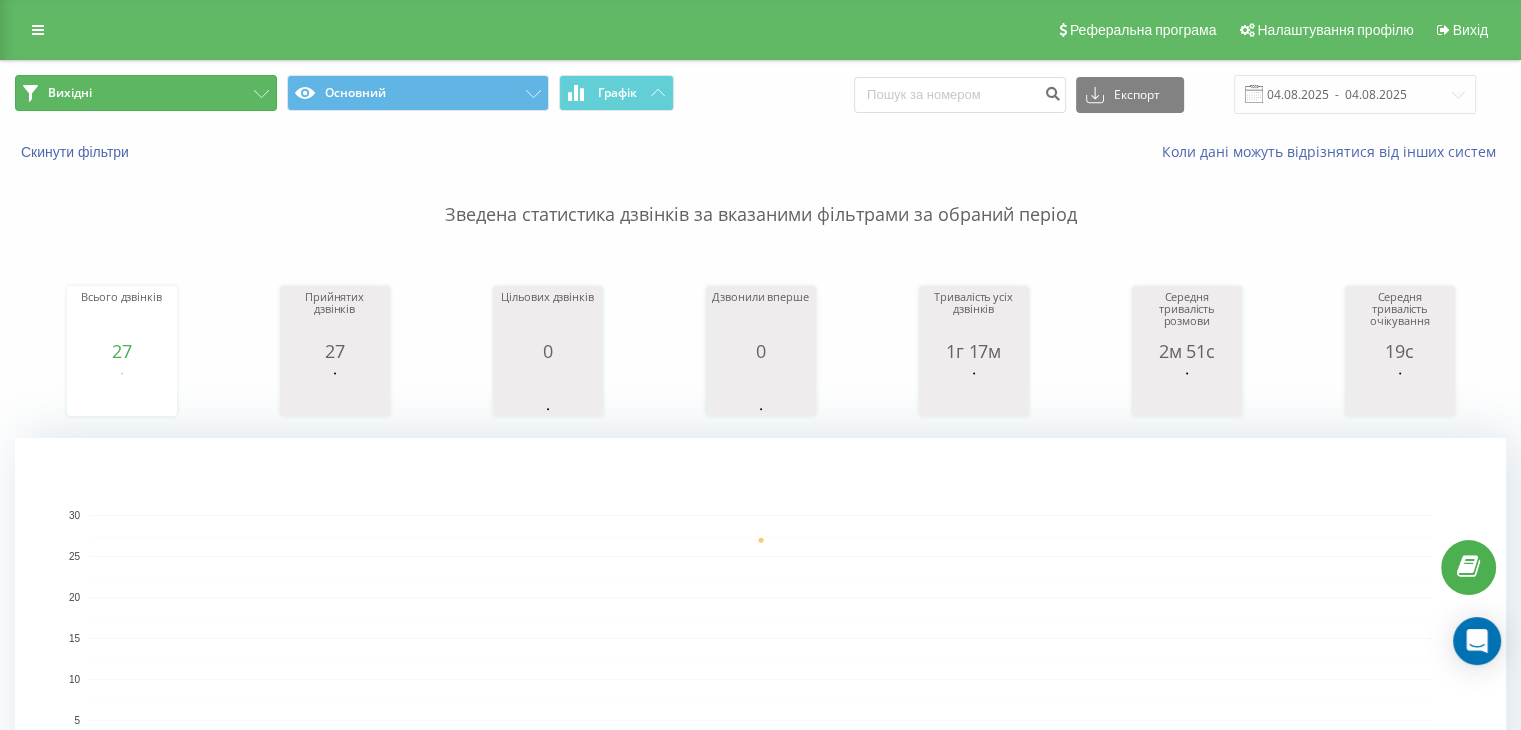 click on "Вихідні" at bounding box center [146, 93] 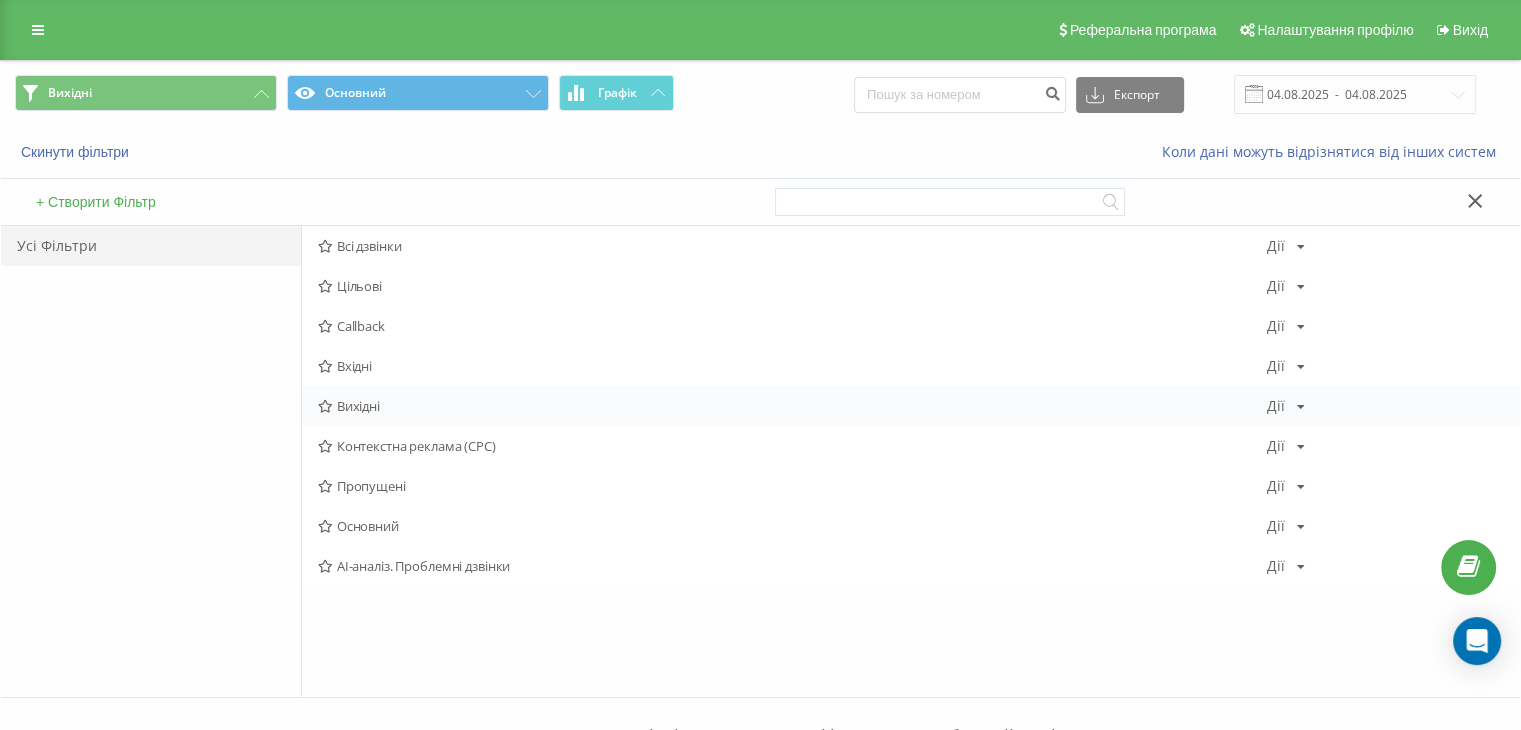 click on "Вихідні" at bounding box center [792, 406] 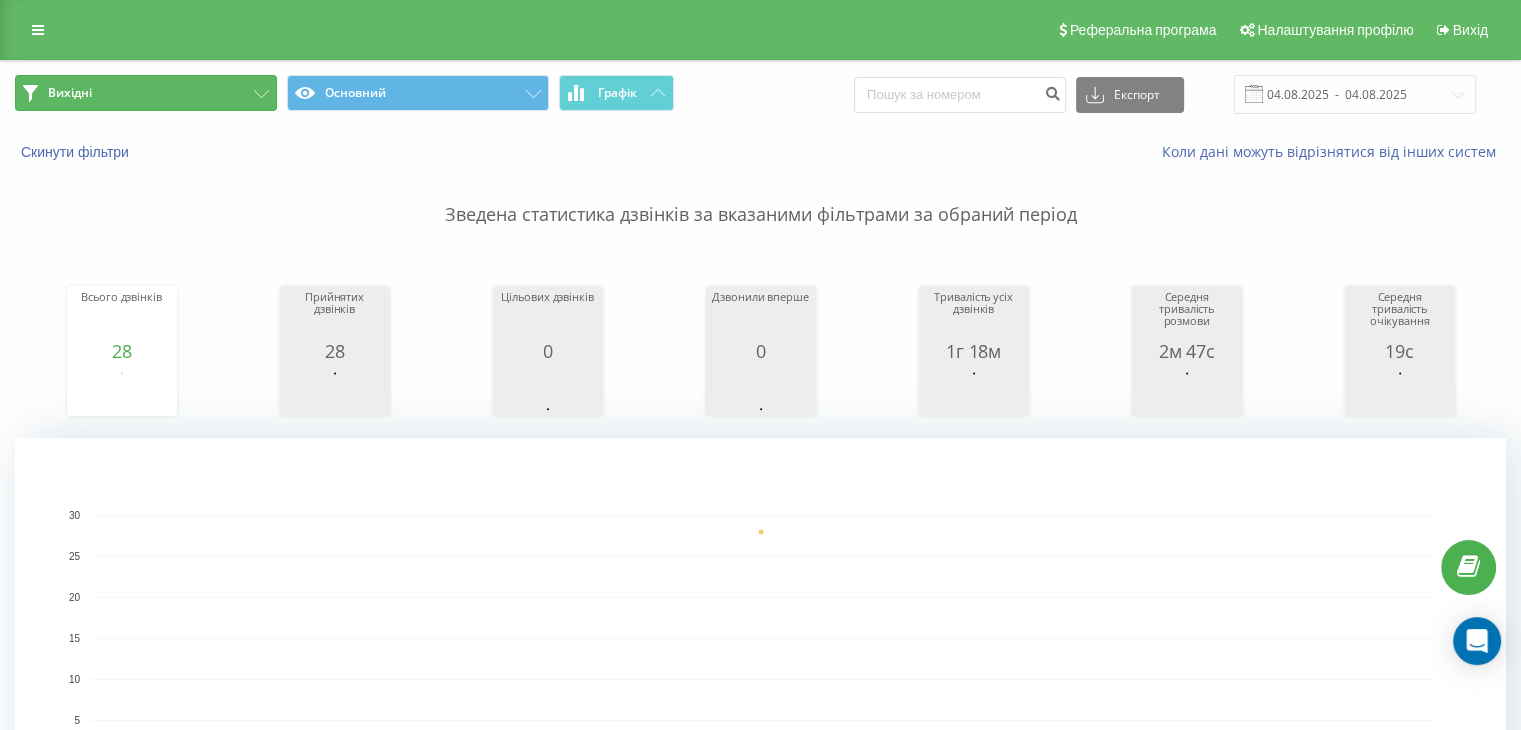 click on "Вихідні" at bounding box center (146, 93) 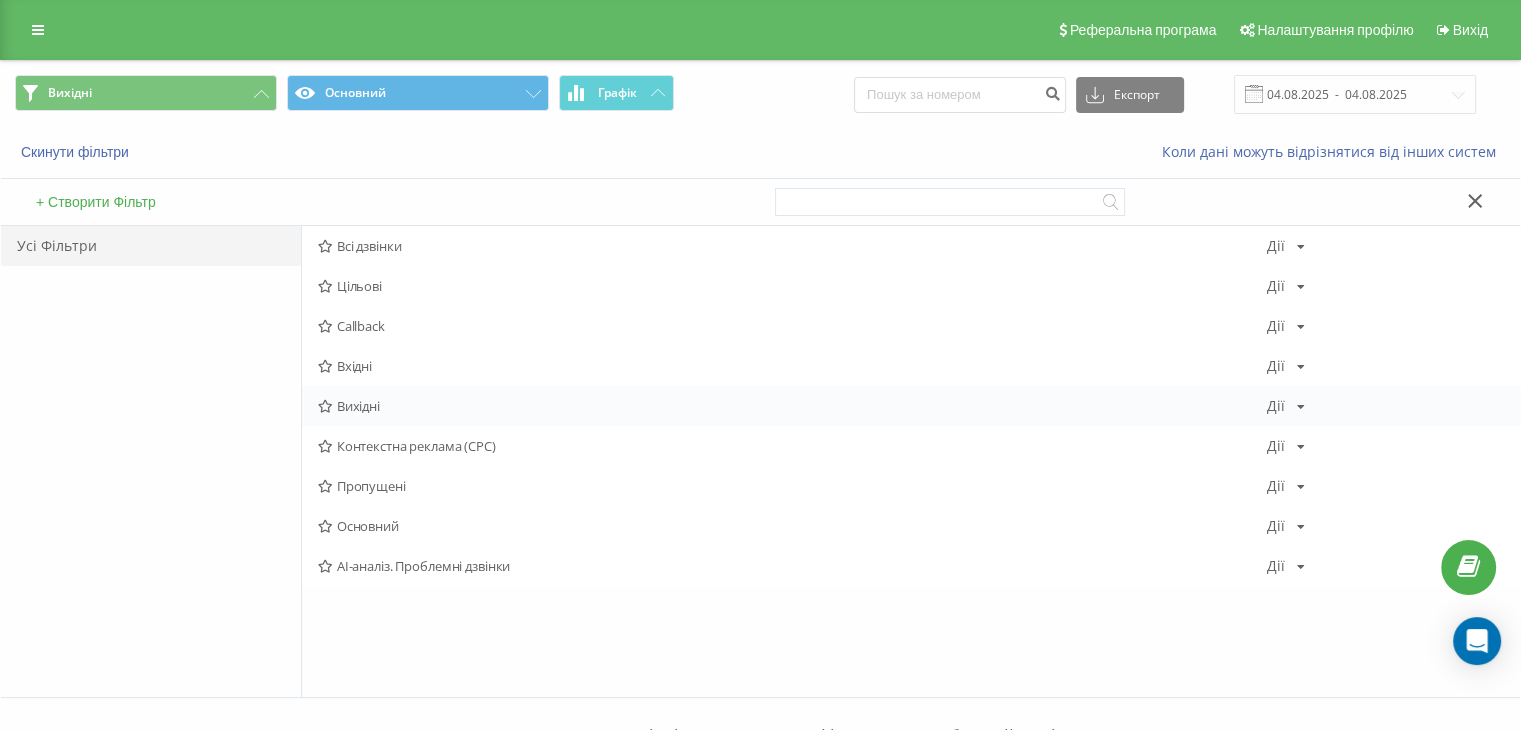 click on "Вихідні" at bounding box center [792, 406] 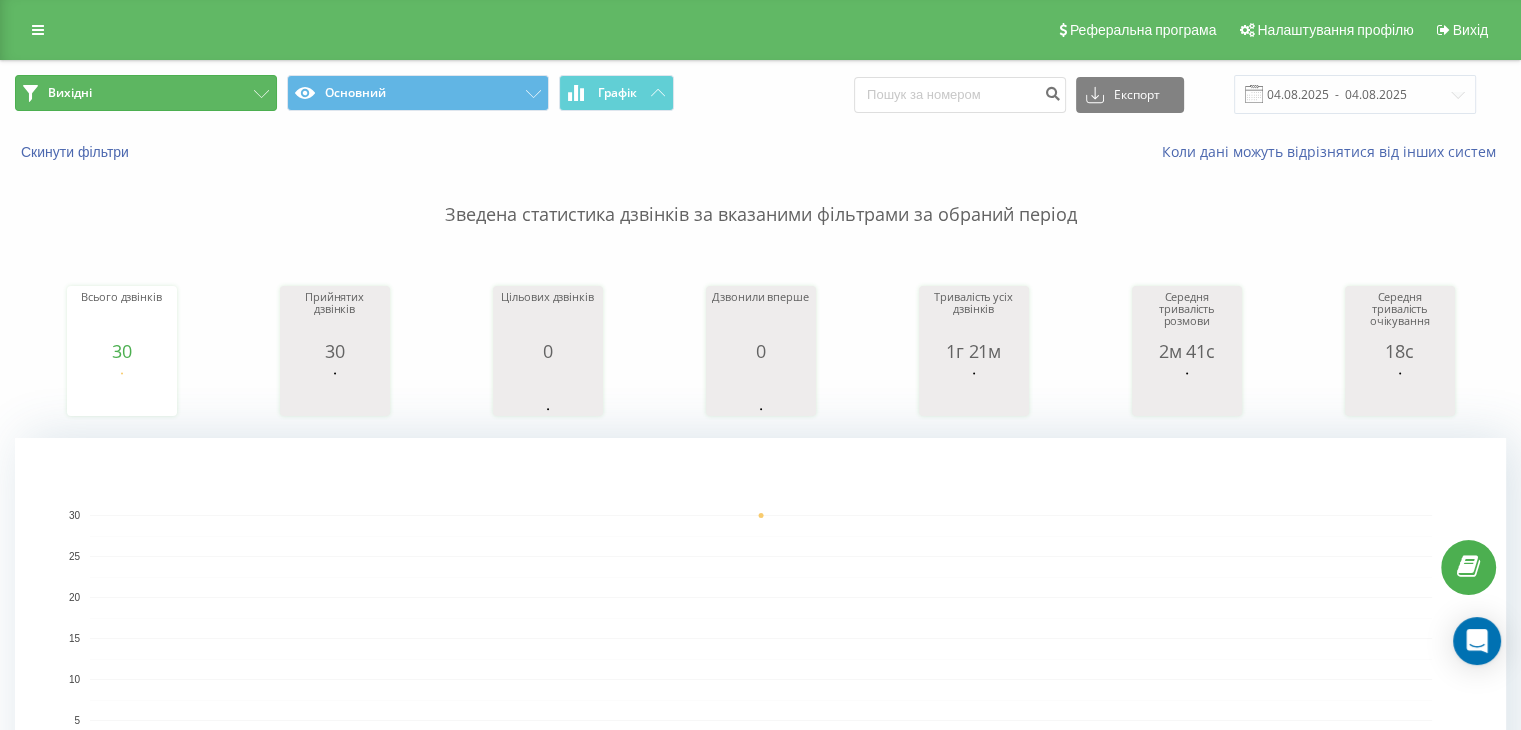 click on "Вихідні" at bounding box center (146, 93) 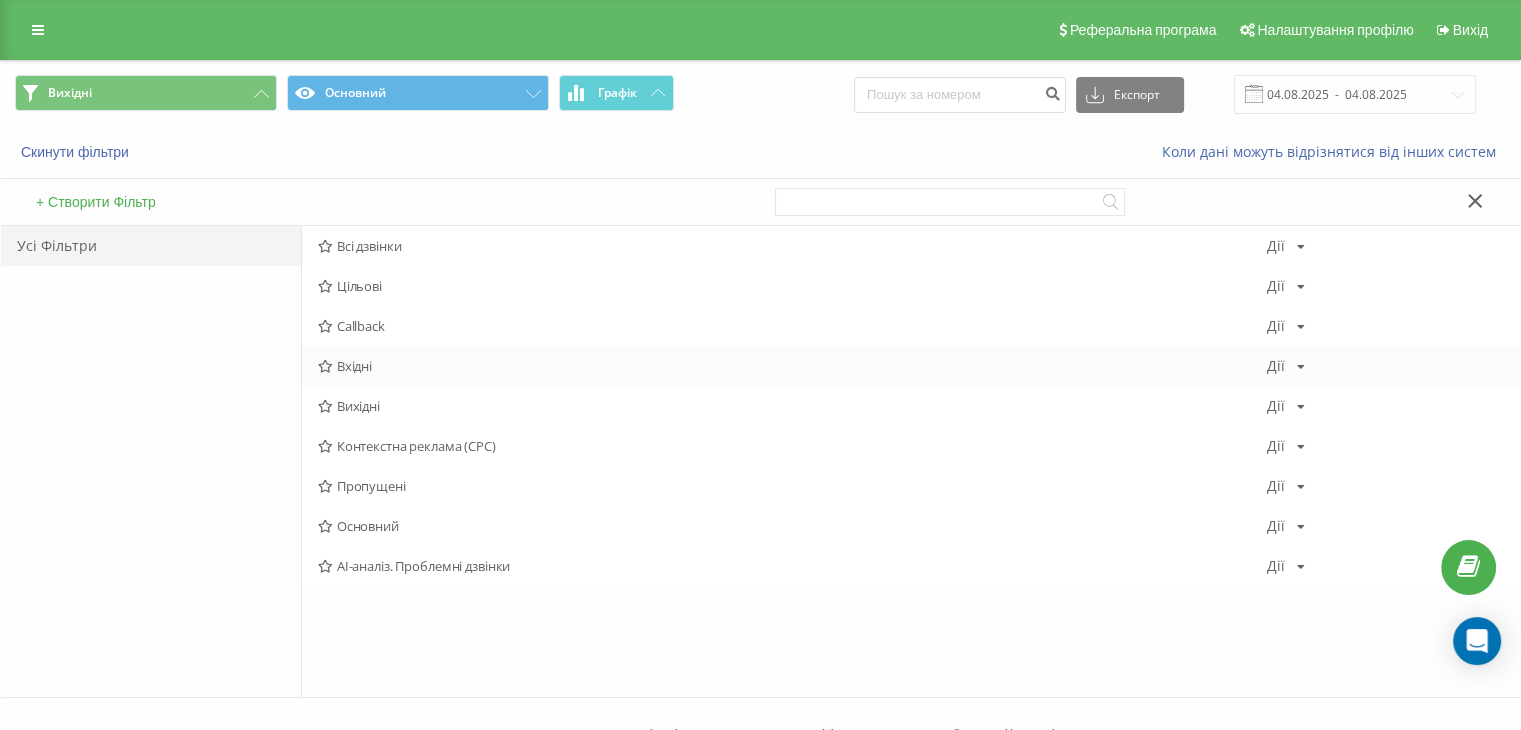 click on "Вхідні" at bounding box center (792, 366) 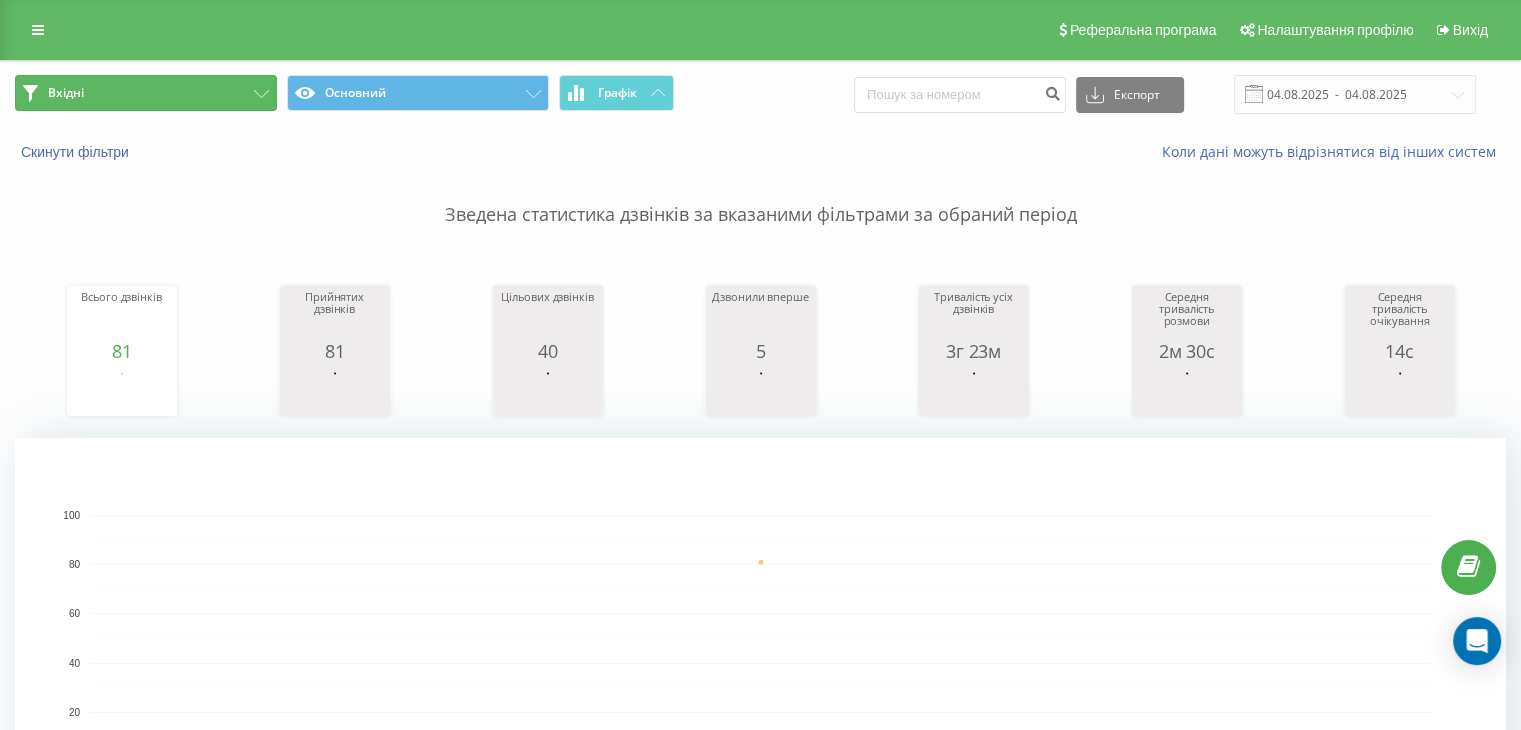 click on "Вхідні" at bounding box center [146, 93] 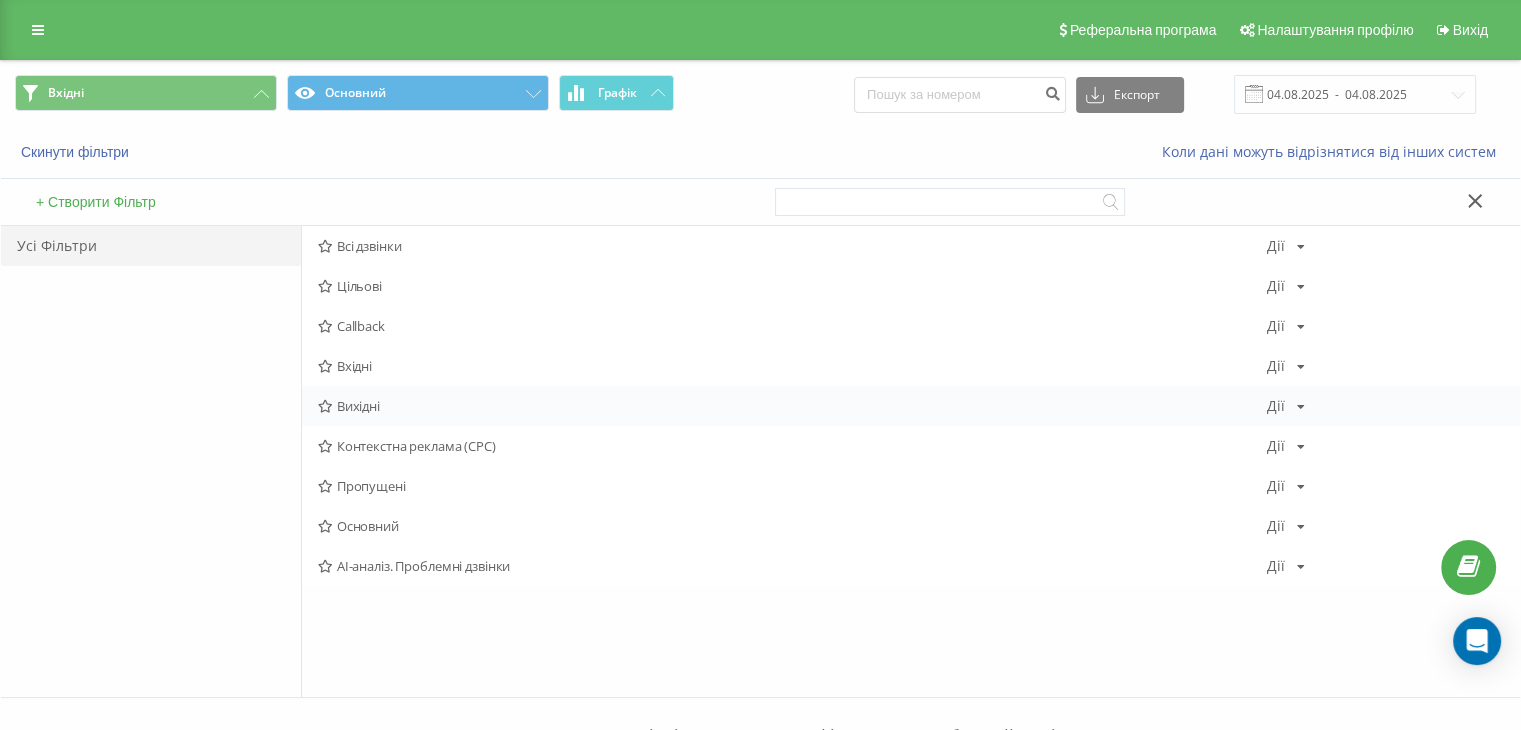 click on "Вихідні" at bounding box center [792, 406] 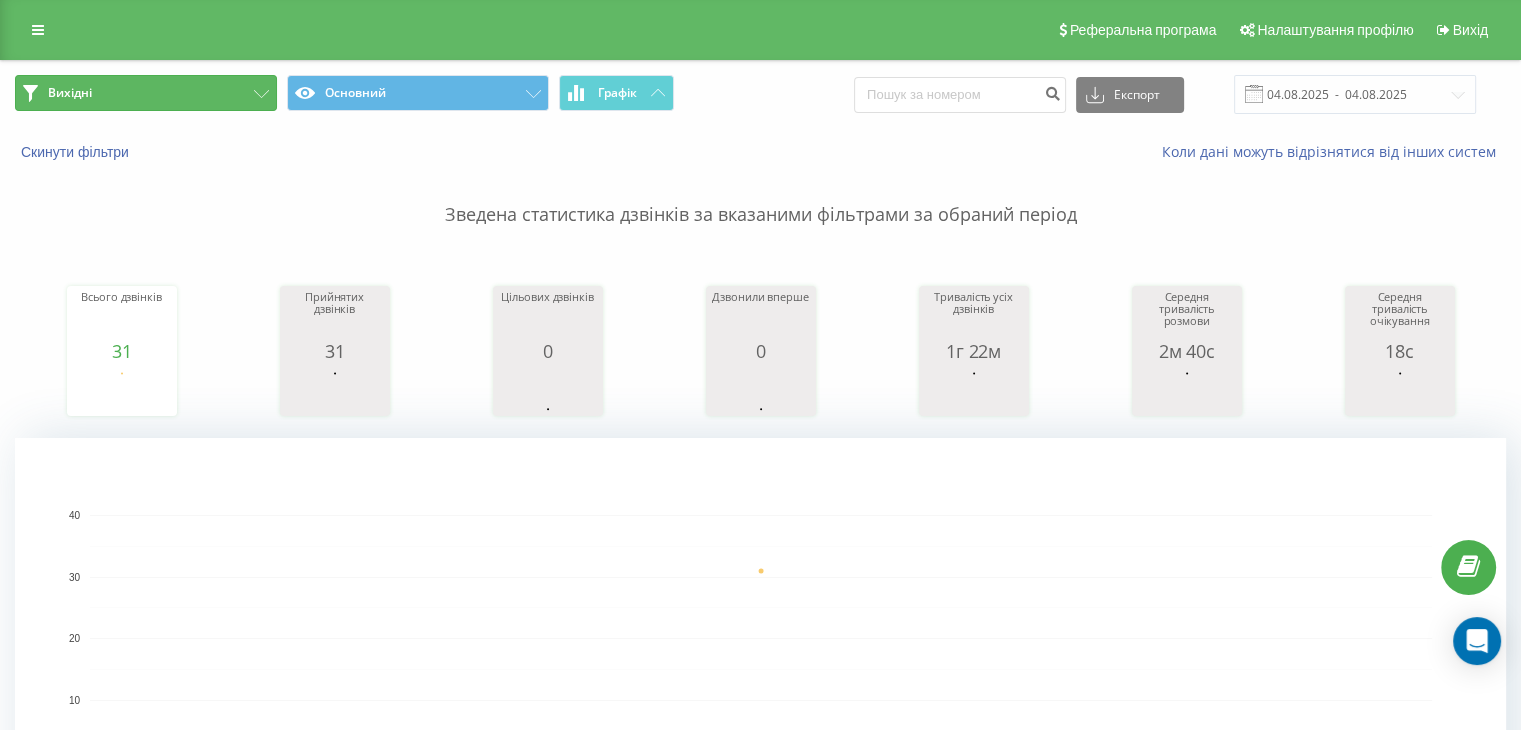 click on "Вихідні" at bounding box center [146, 93] 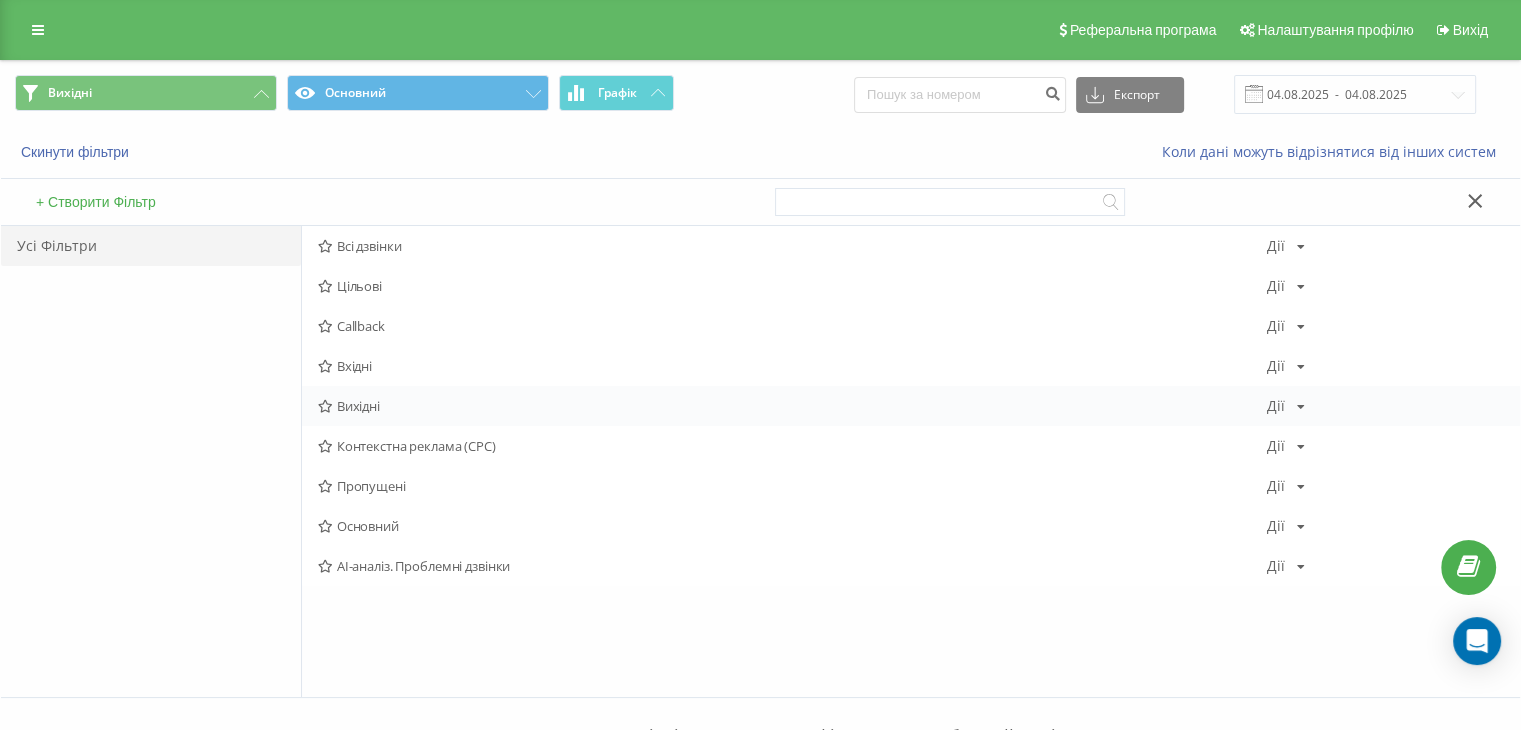 click on "Вихідні" at bounding box center [792, 406] 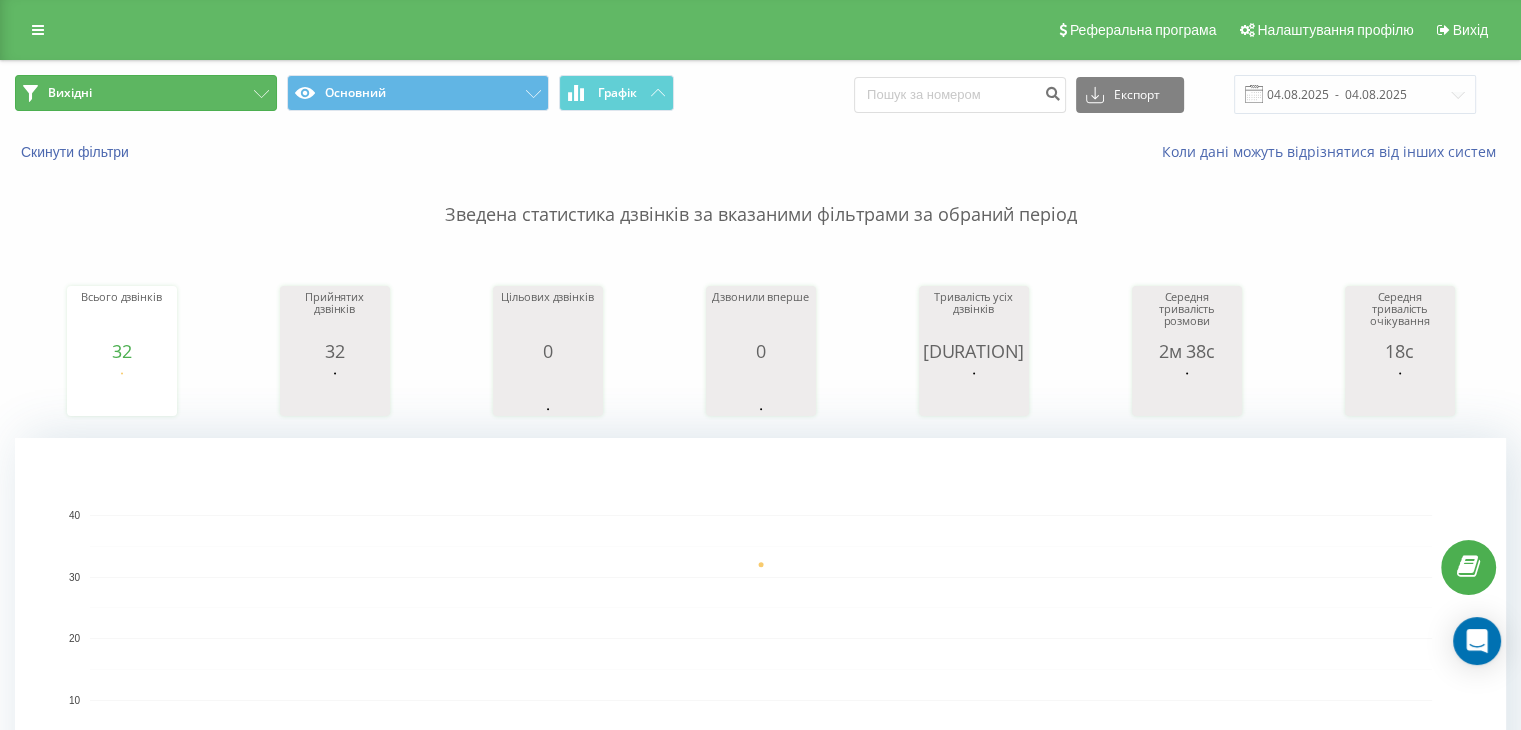 click on "Вихідні" at bounding box center (146, 93) 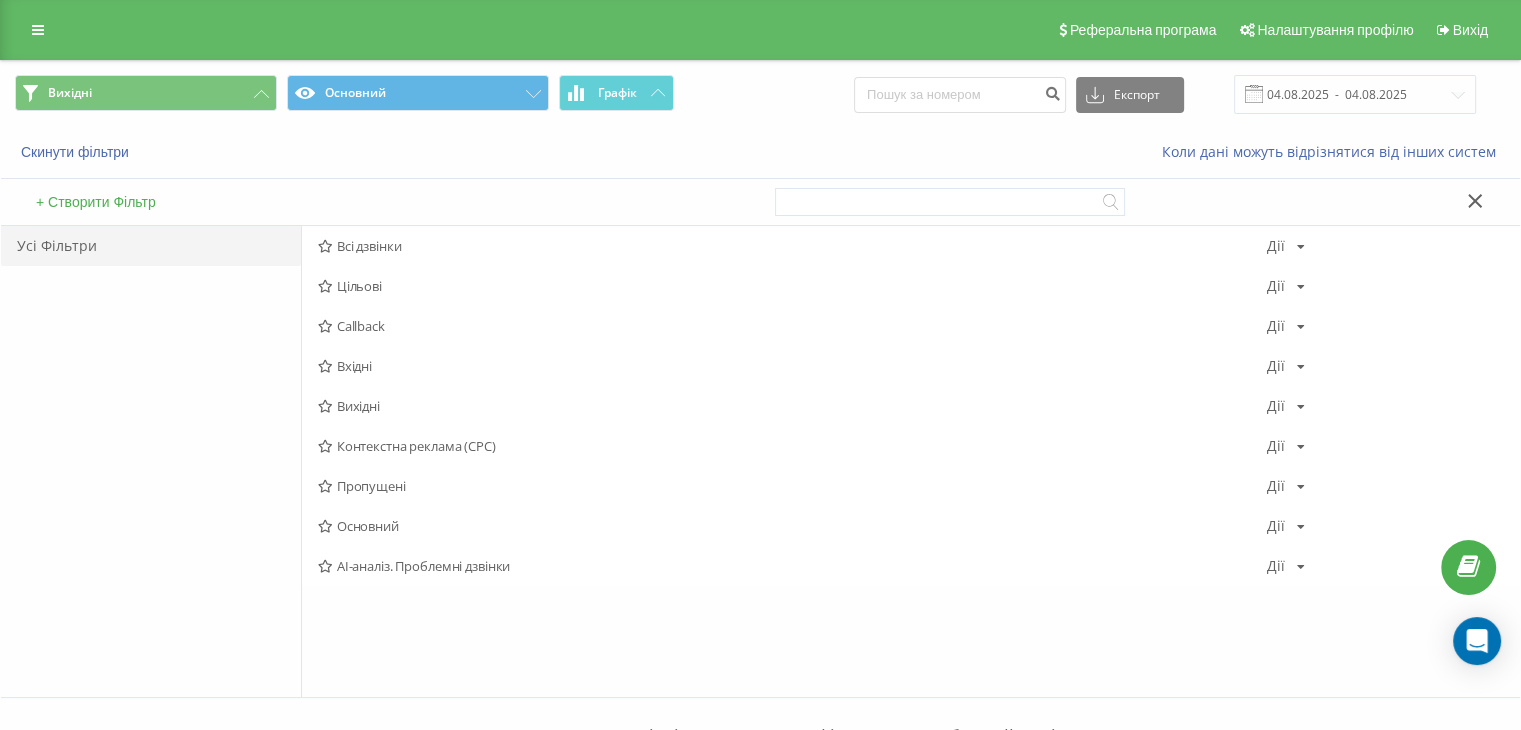 click on "Вихідні" at bounding box center (792, 406) 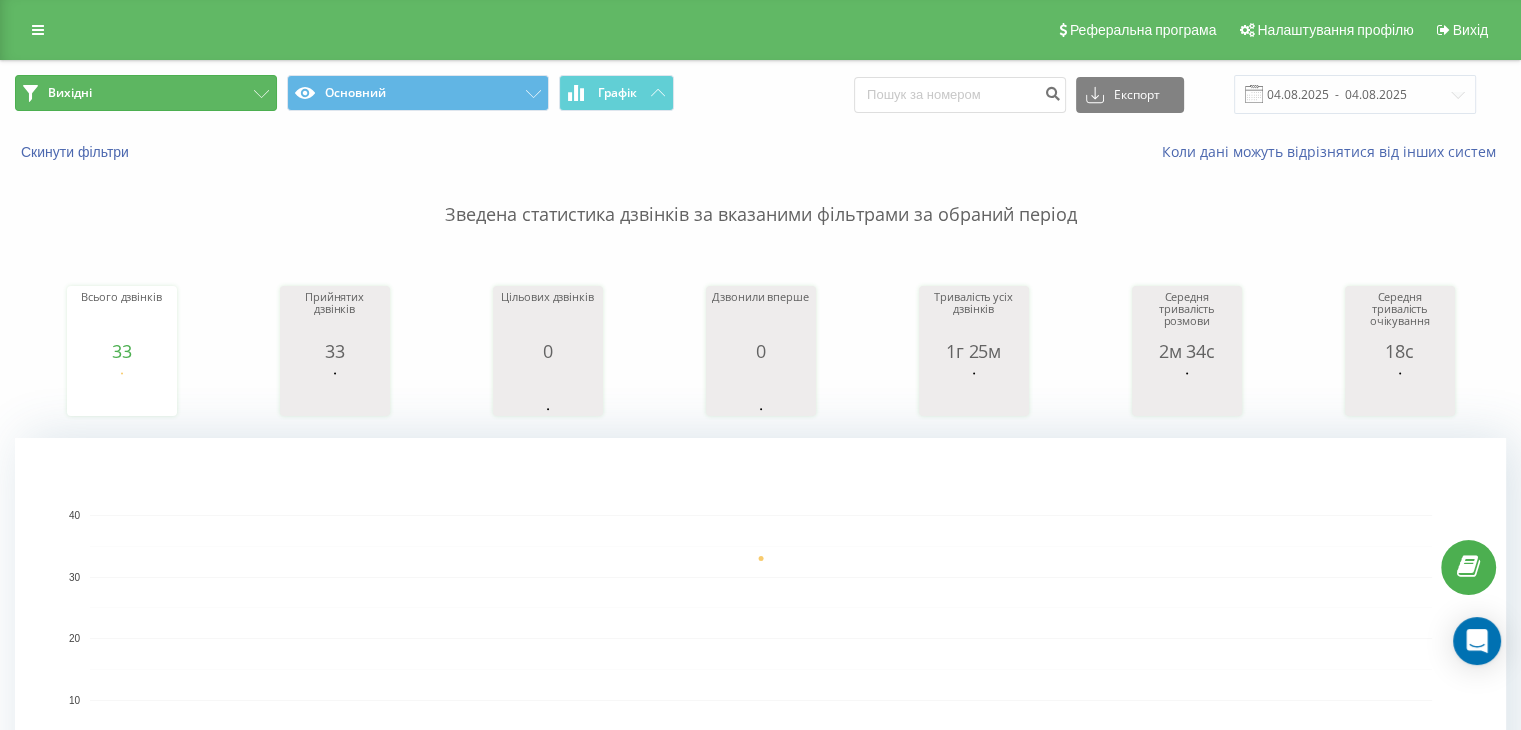 drag, startPoint x: 180, startPoint y: 94, endPoint x: 228, endPoint y: 162, distance: 83.23461 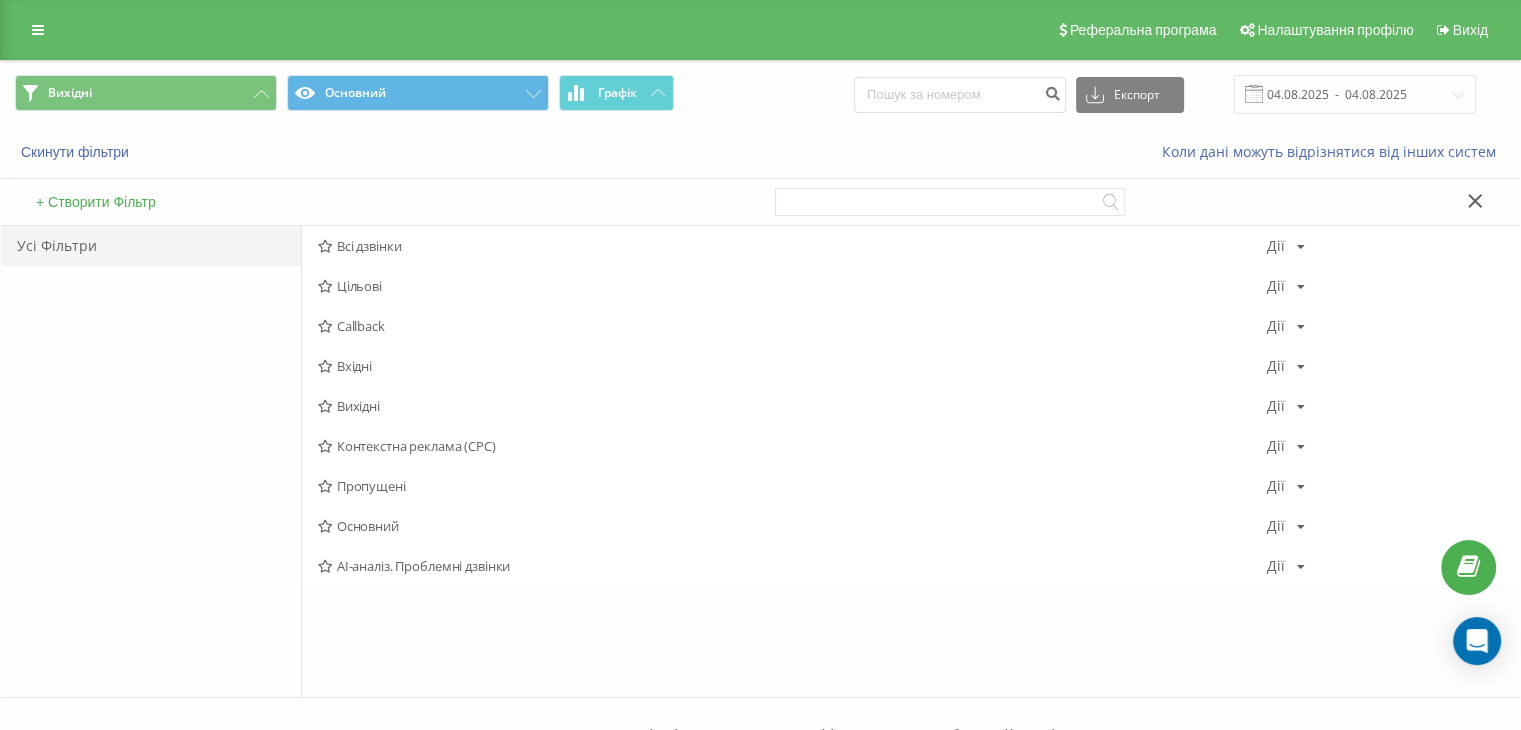 click on "Вихідні" at bounding box center [792, 406] 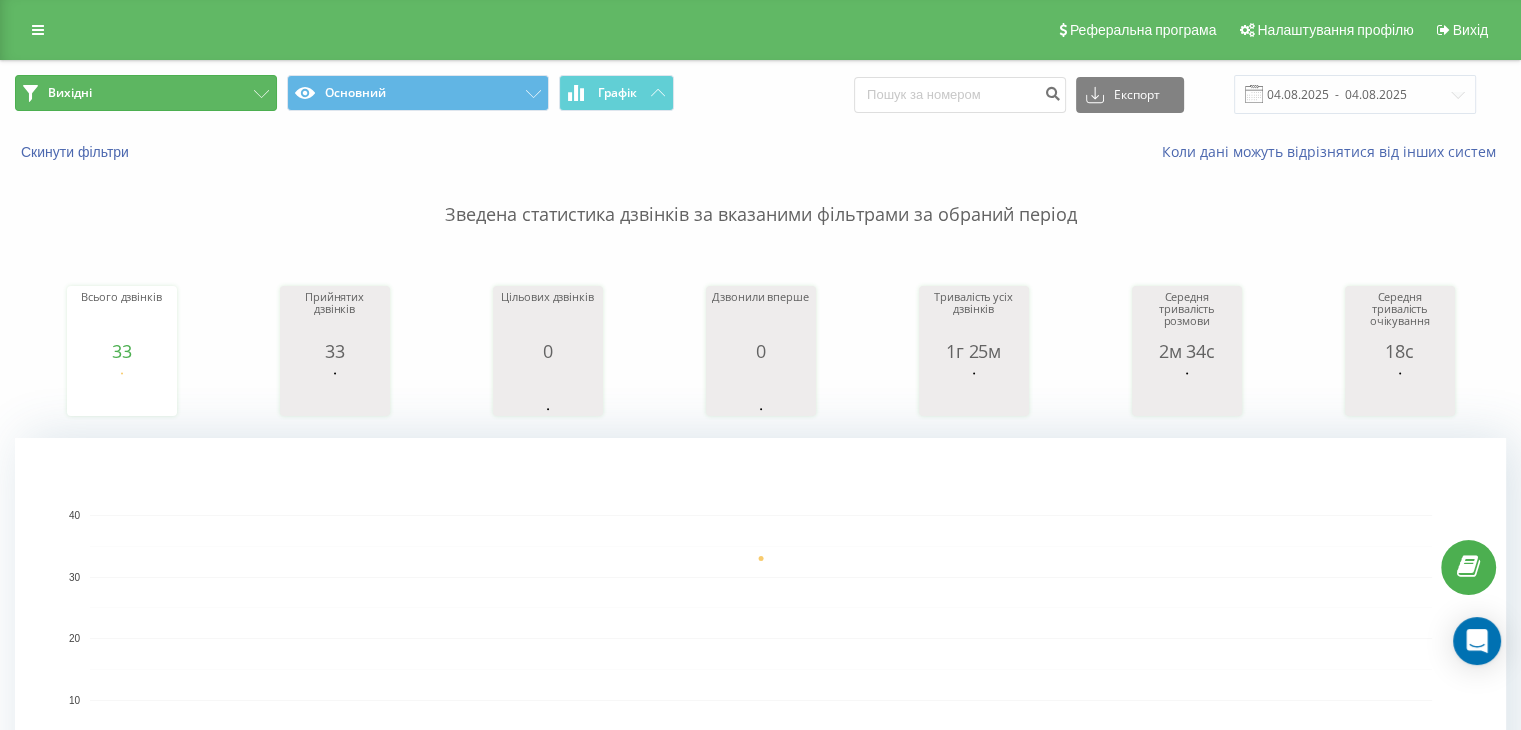 click on "Вихідні" at bounding box center [146, 93] 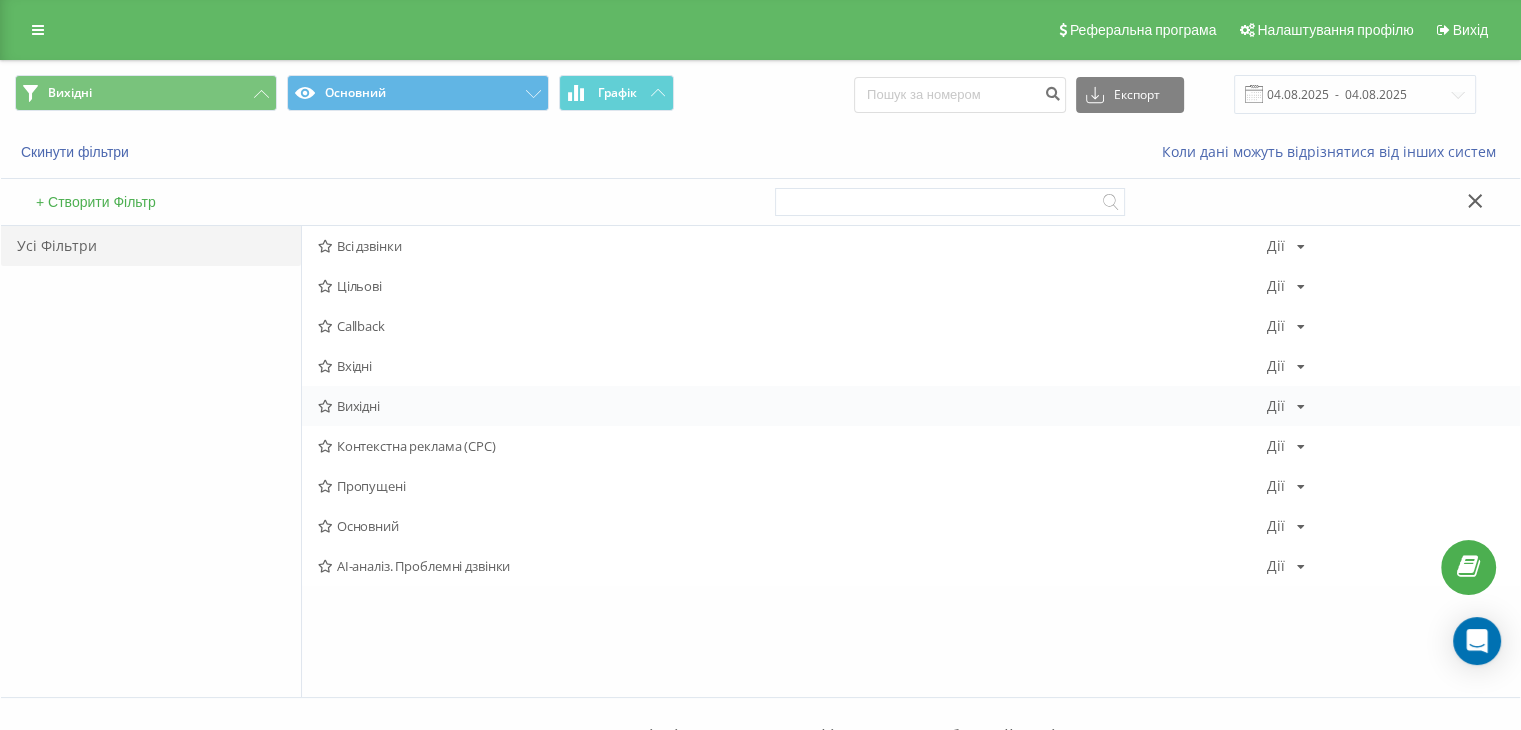 click on "Вихідні" at bounding box center [792, 406] 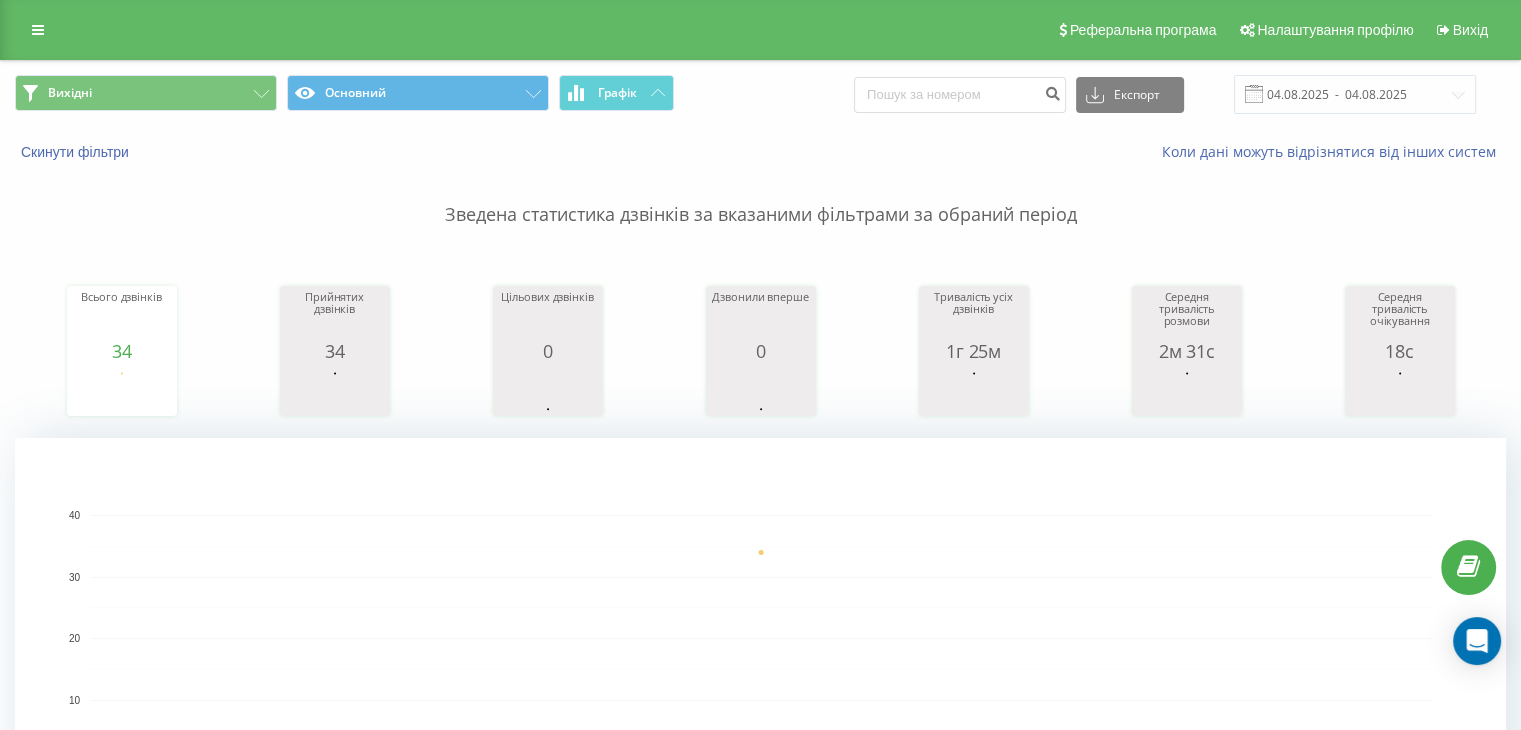 click on "Вихідні Основний Графік Експорт .csv .xls .xlsx [DATE]  -  [DATE]" at bounding box center (760, 94) 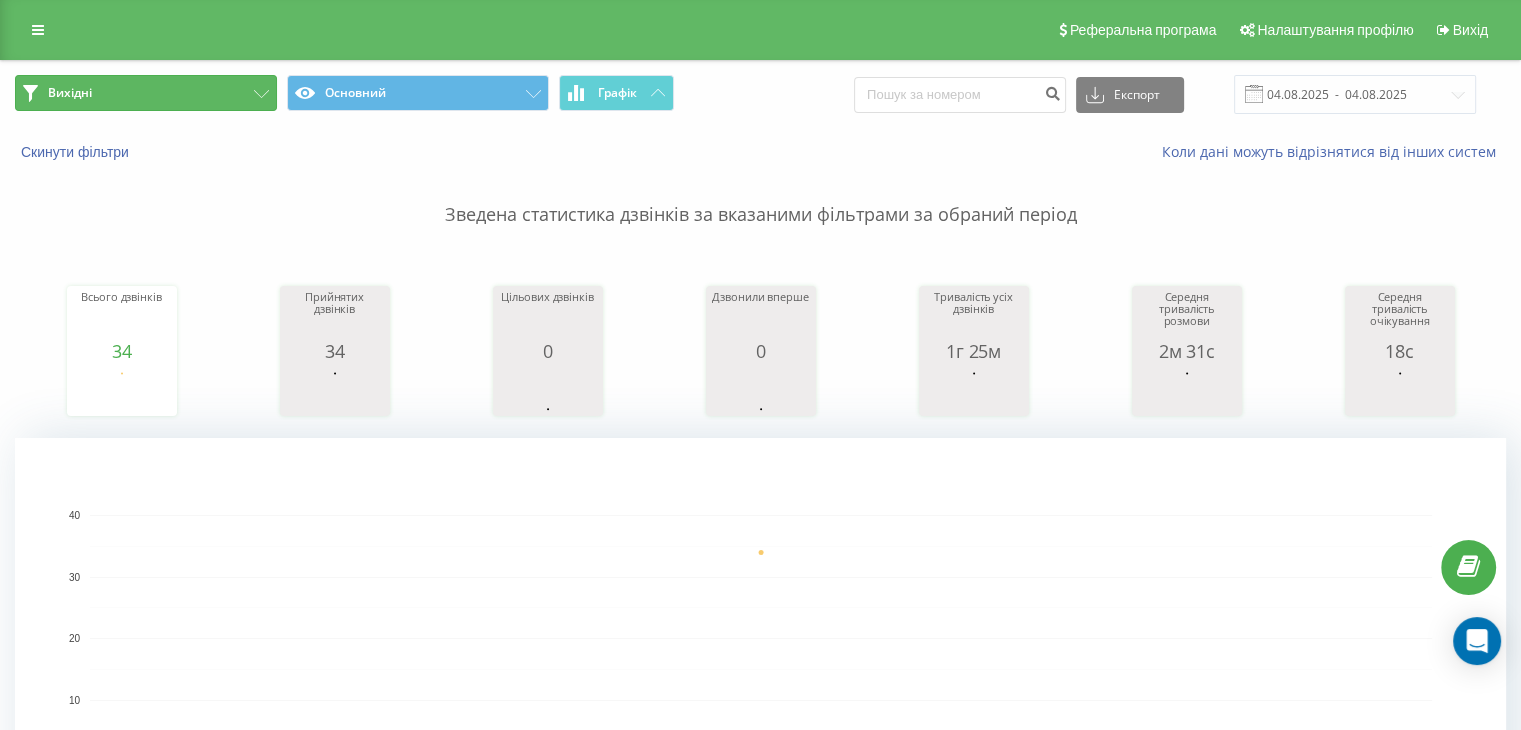 click on "Вихідні" at bounding box center [146, 93] 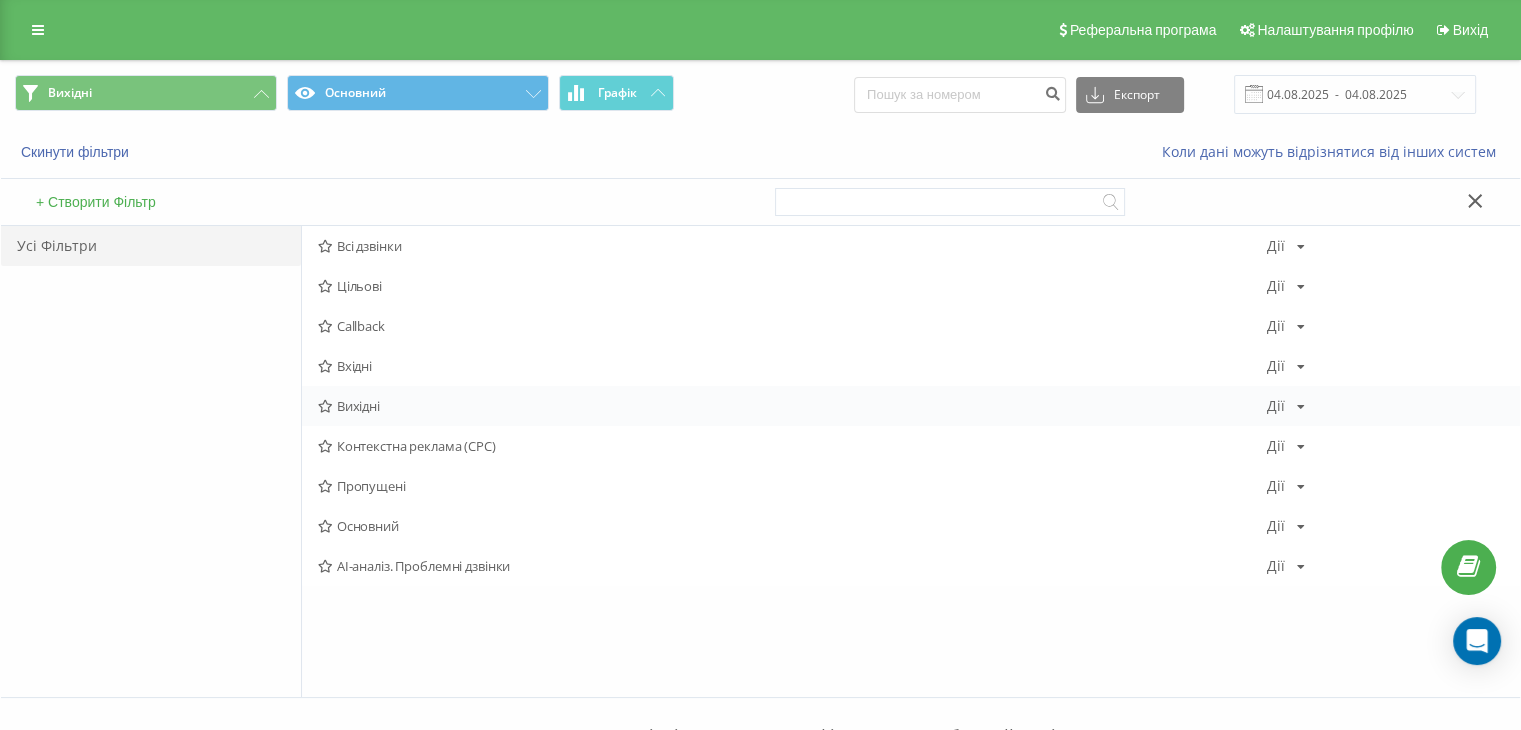 click on "Вихідні" at bounding box center [792, 406] 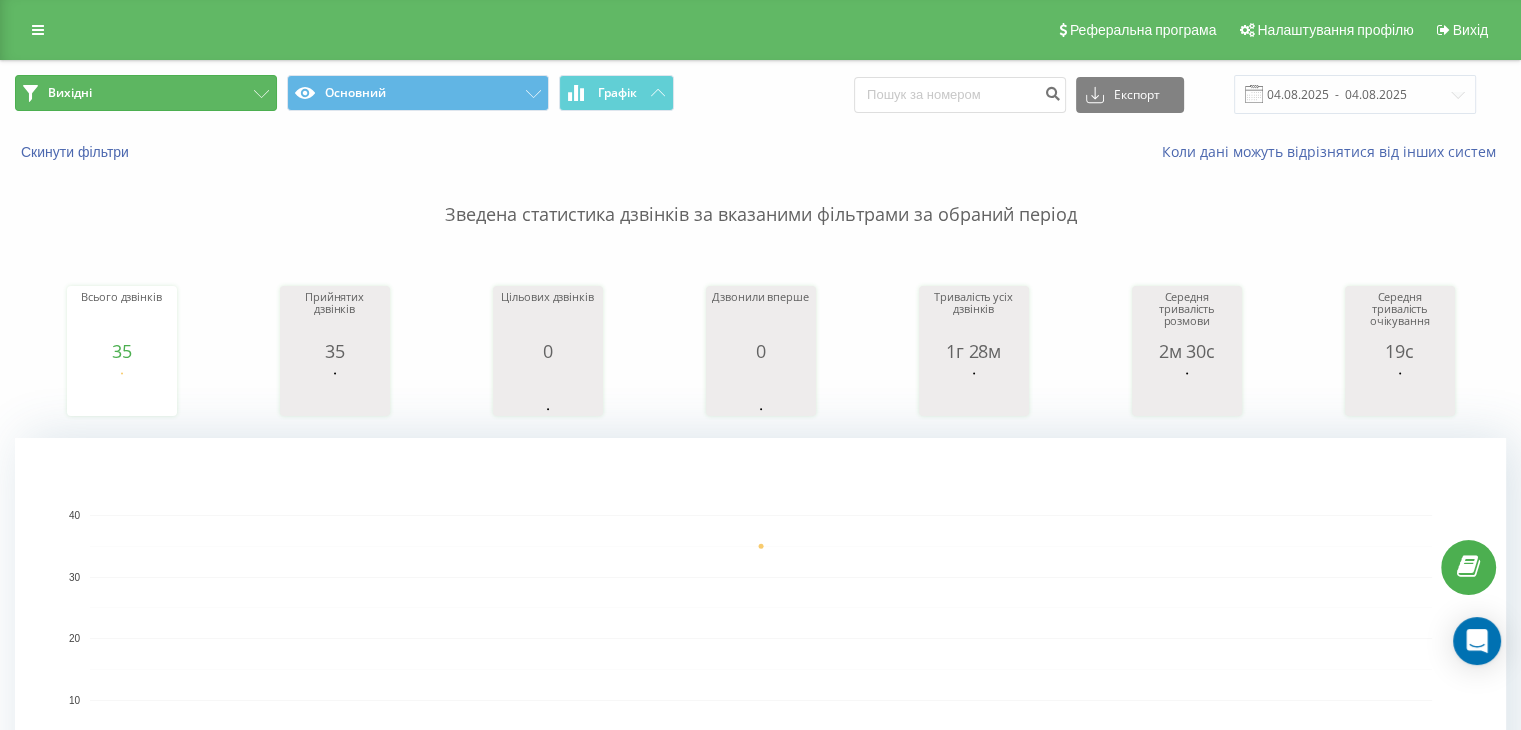 click on "Вихідні" at bounding box center (146, 93) 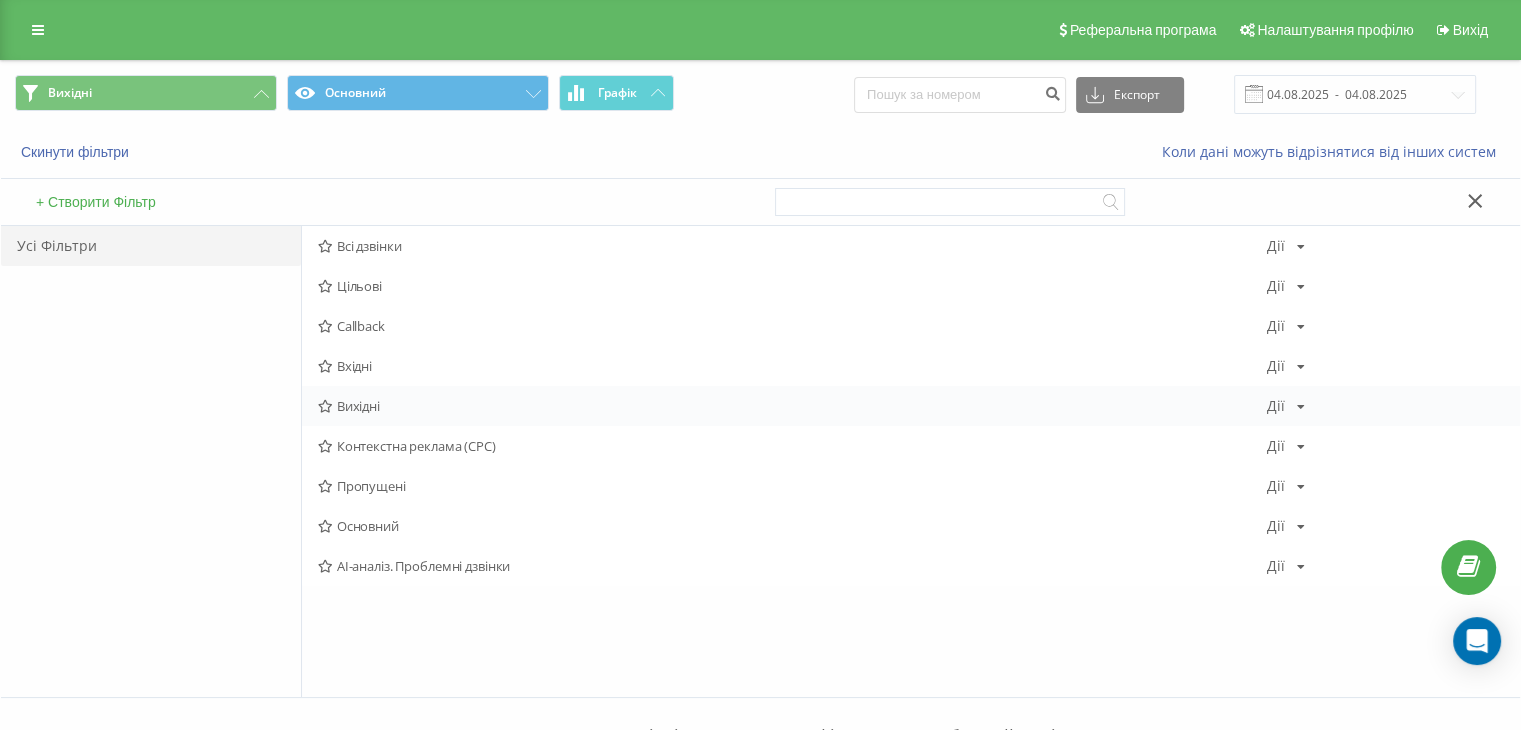 click on "Вихідні" at bounding box center (792, 406) 